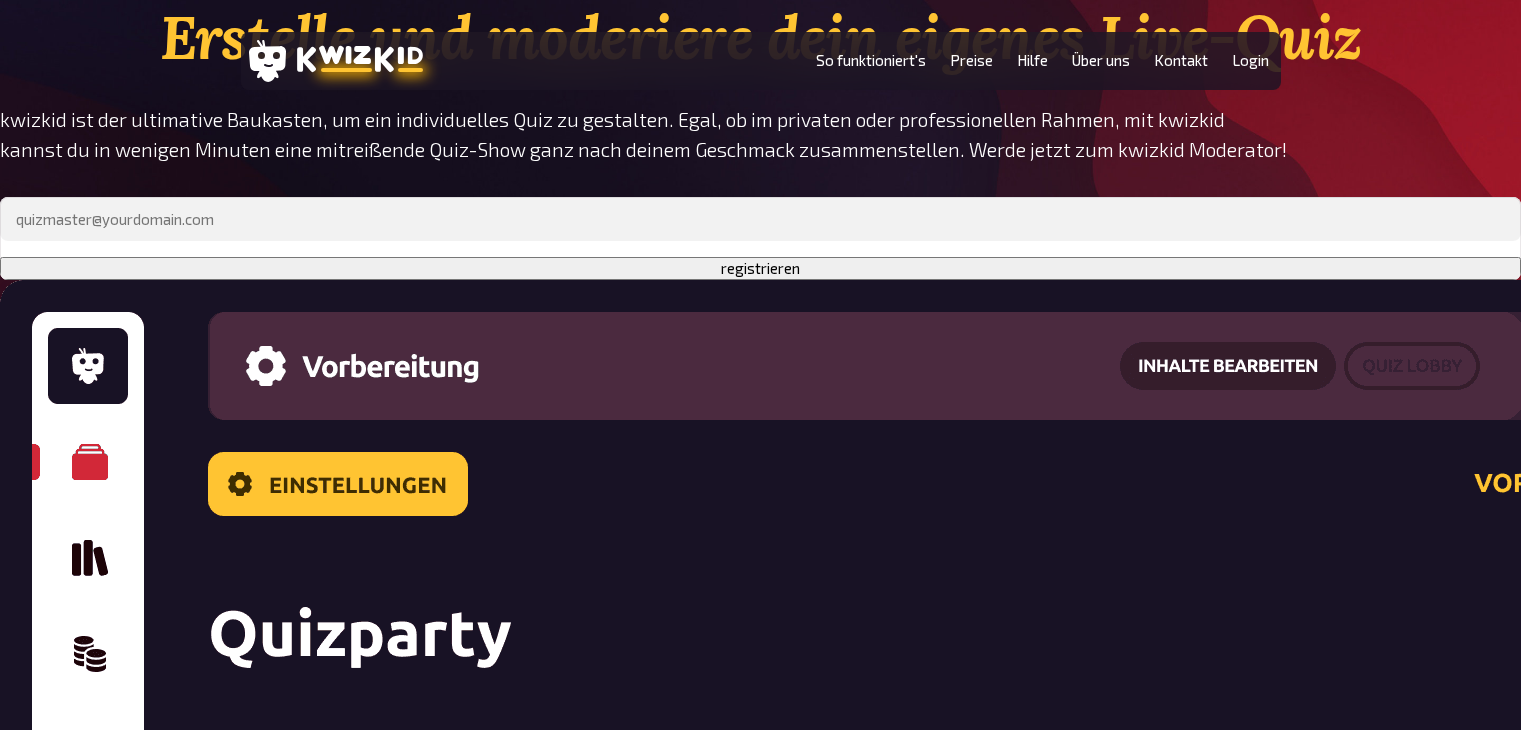 scroll, scrollTop: 0, scrollLeft: 0, axis: both 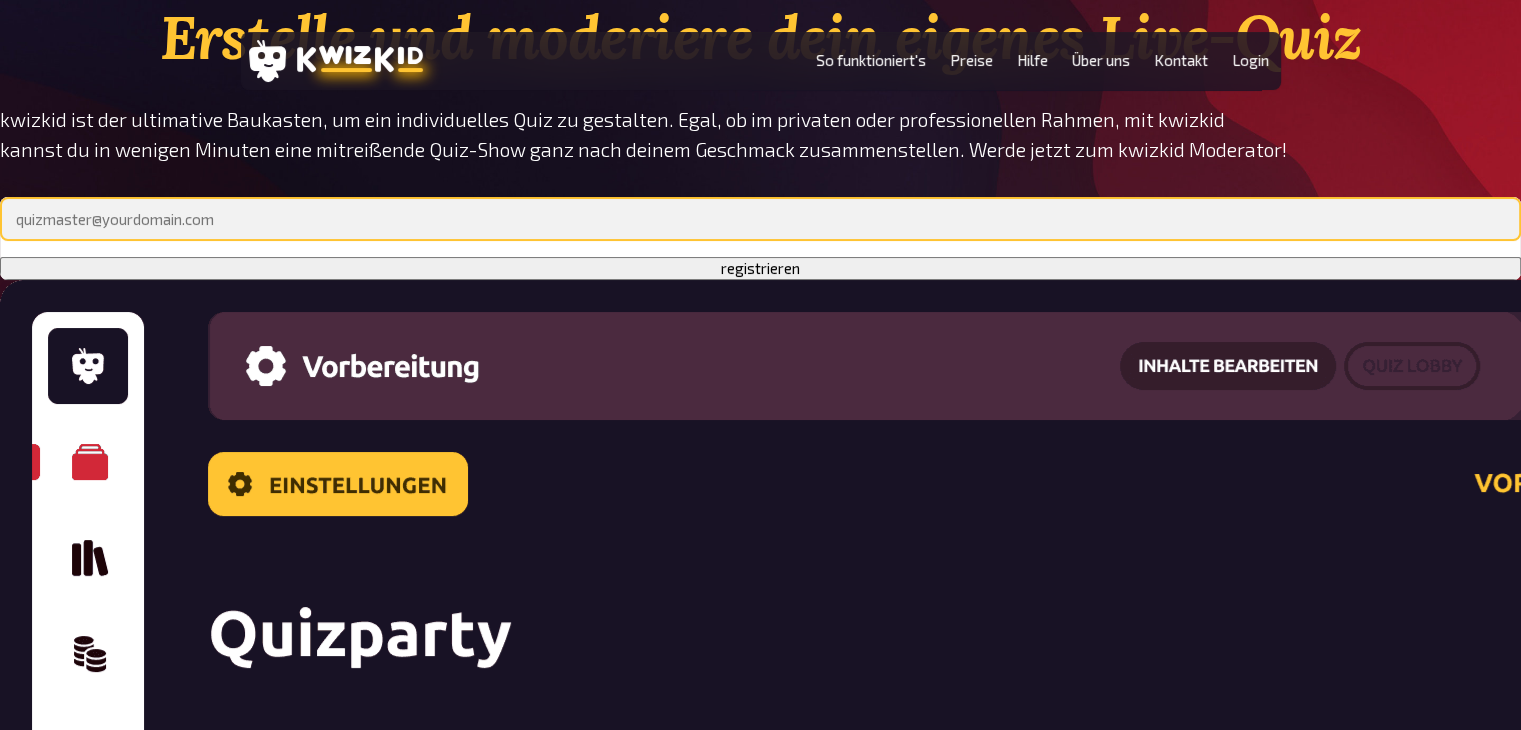 click at bounding box center [760, 219] 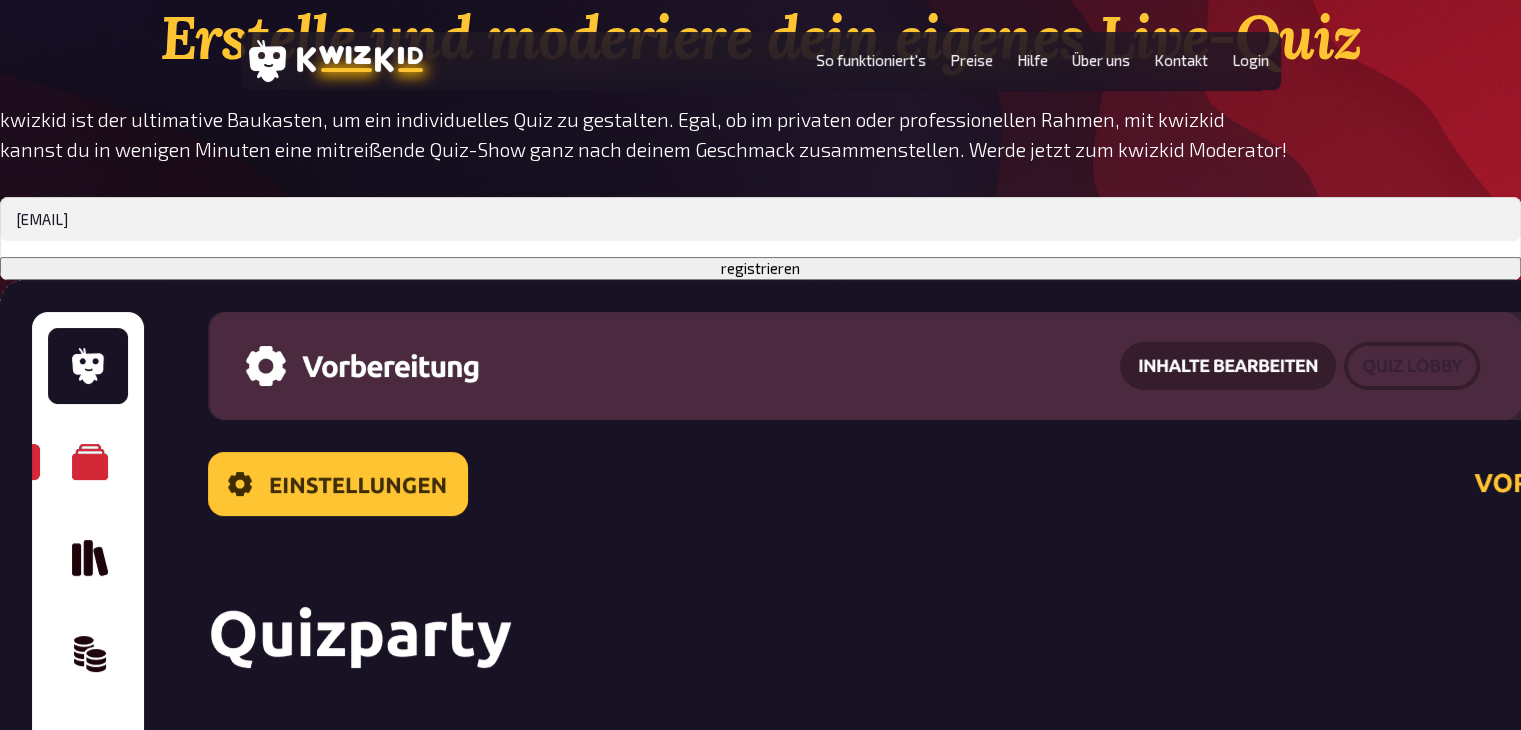 click on "registrieren" at bounding box center [760, 268] 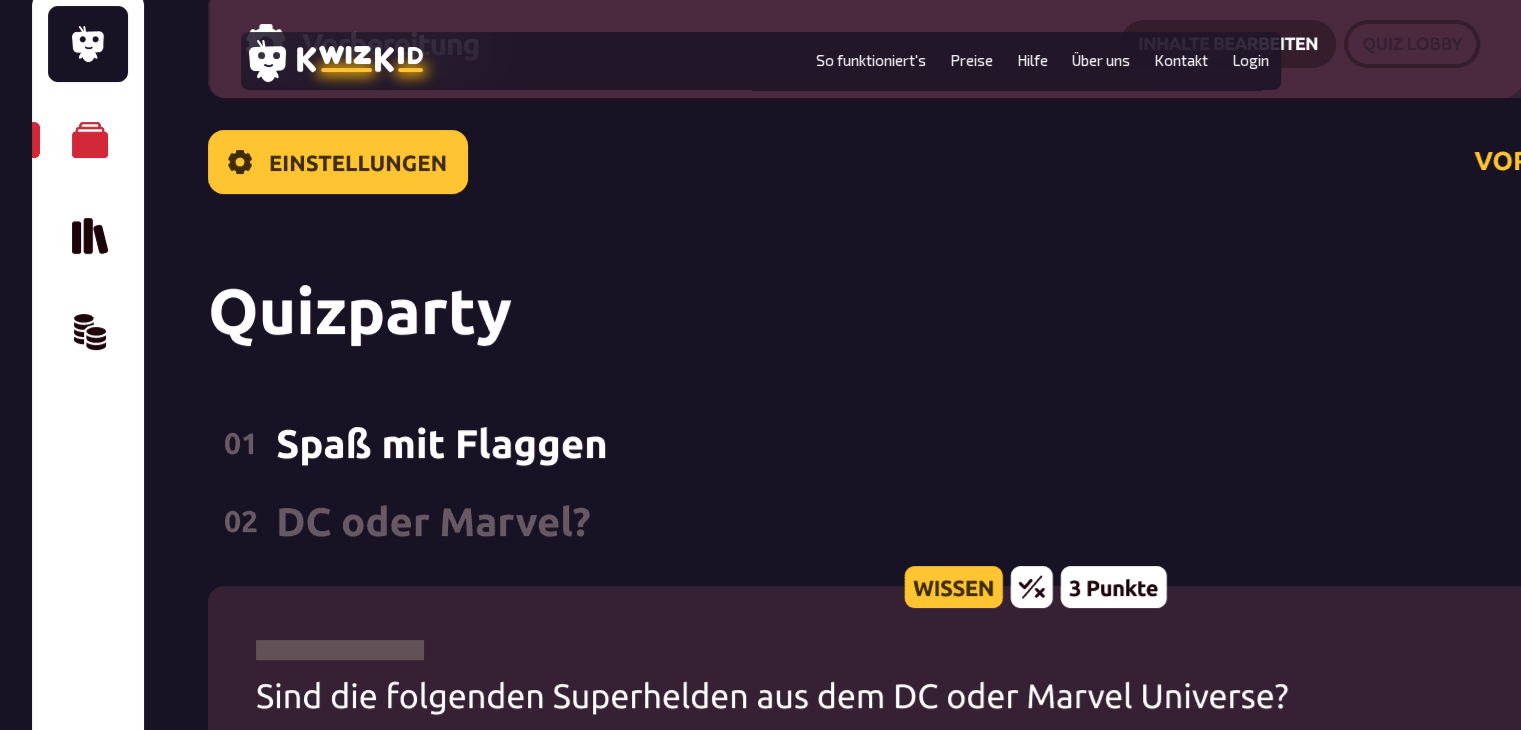 scroll, scrollTop: 0, scrollLeft: 0, axis: both 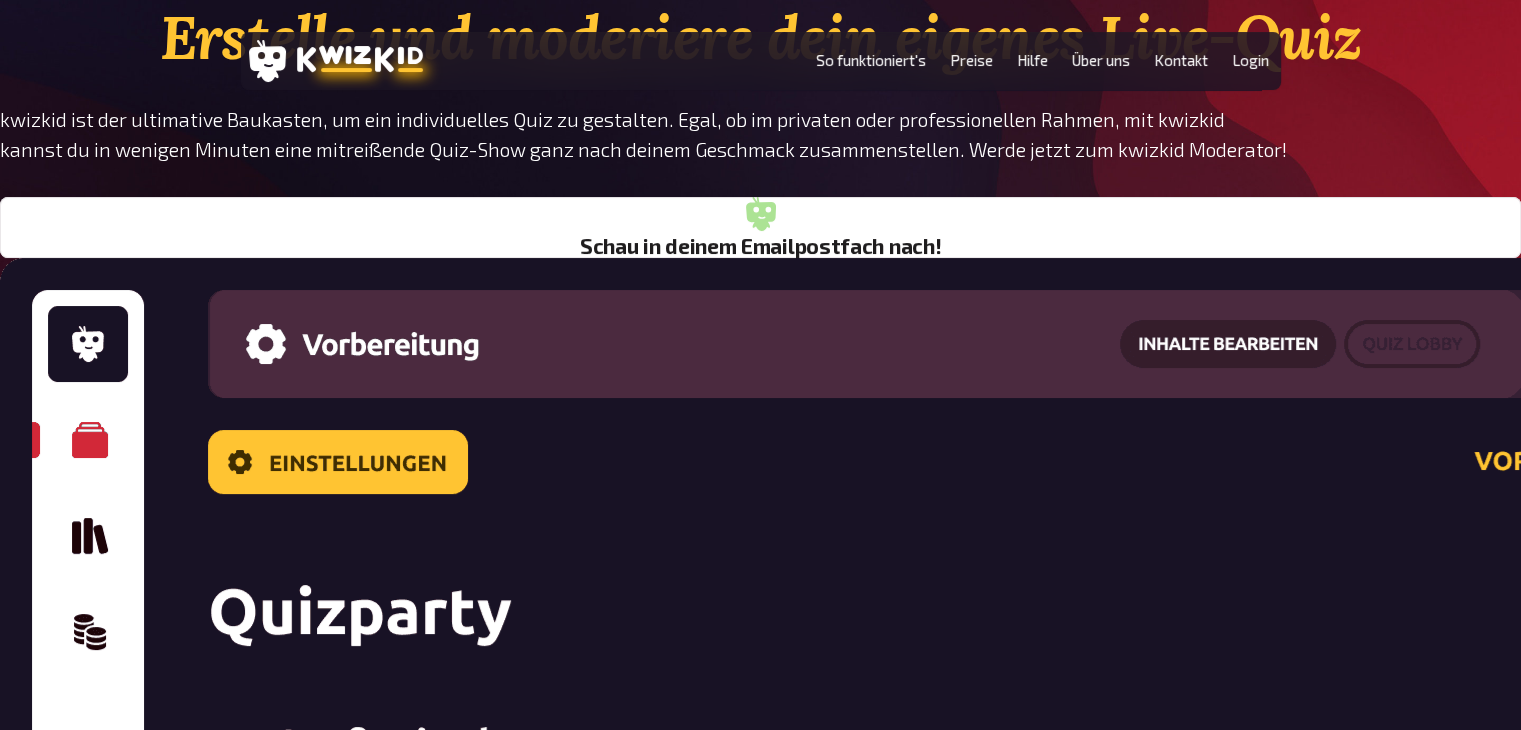 click on "Schau in deinem Emailpostfach nach!" at bounding box center (760, 227) 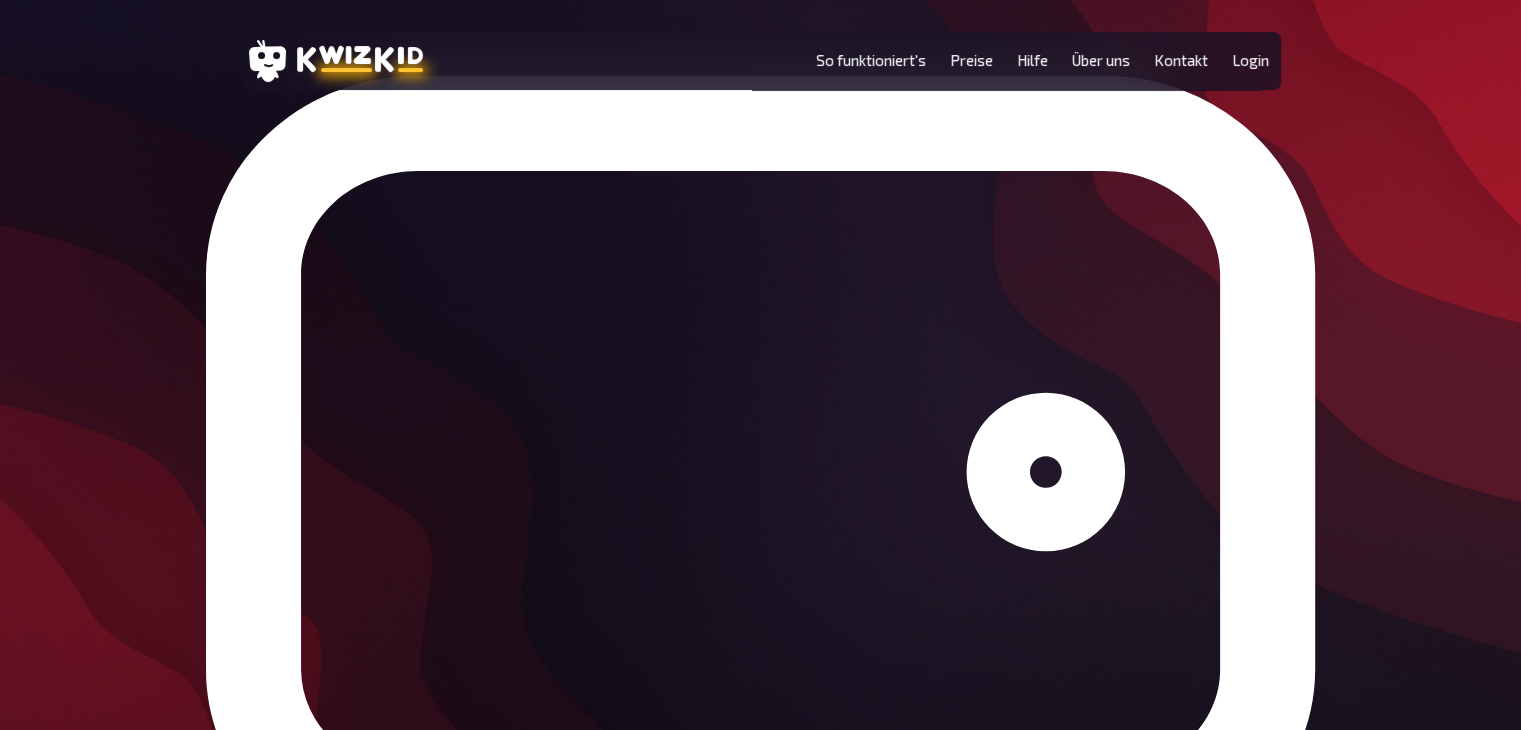 scroll, scrollTop: 3400, scrollLeft: 0, axis: vertical 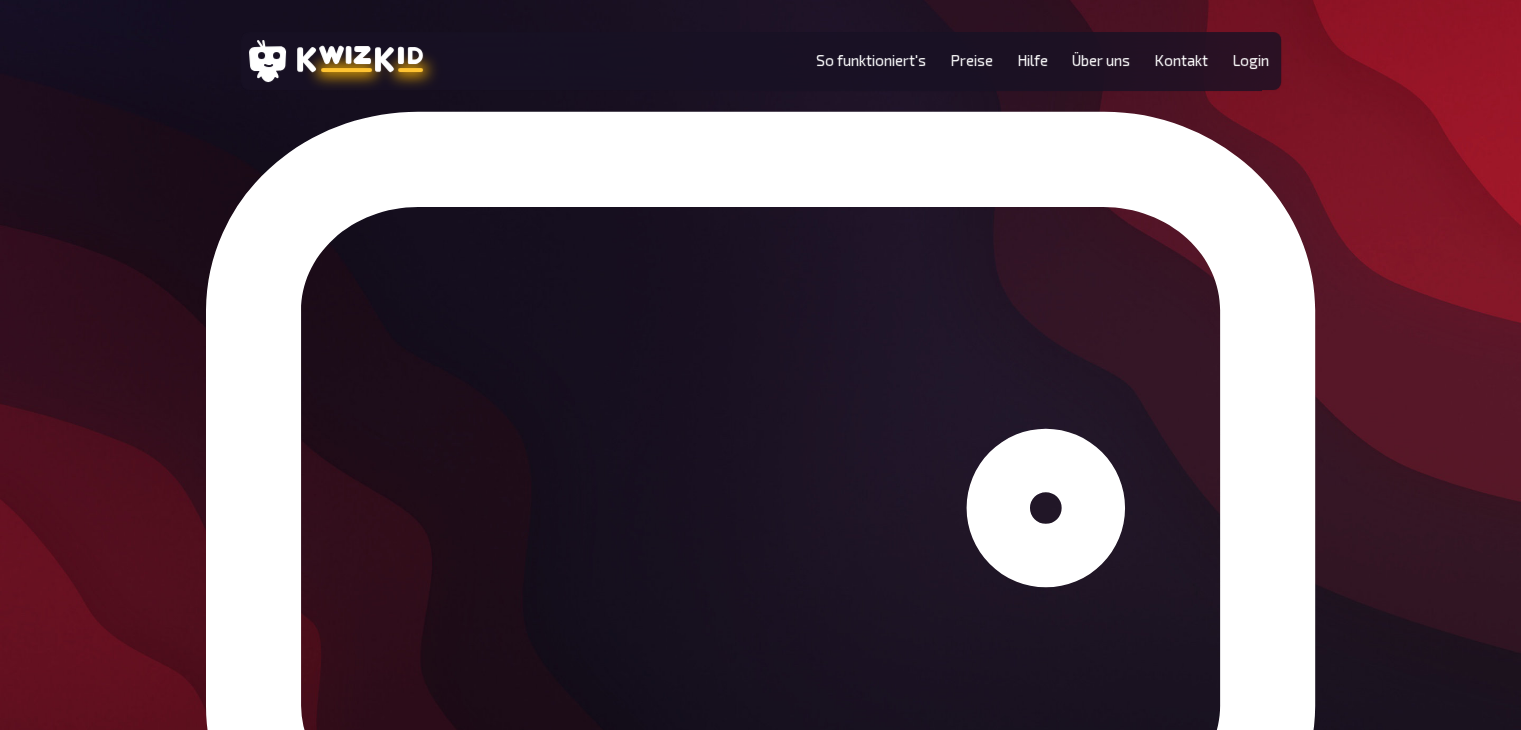click at bounding box center (986, 14638) 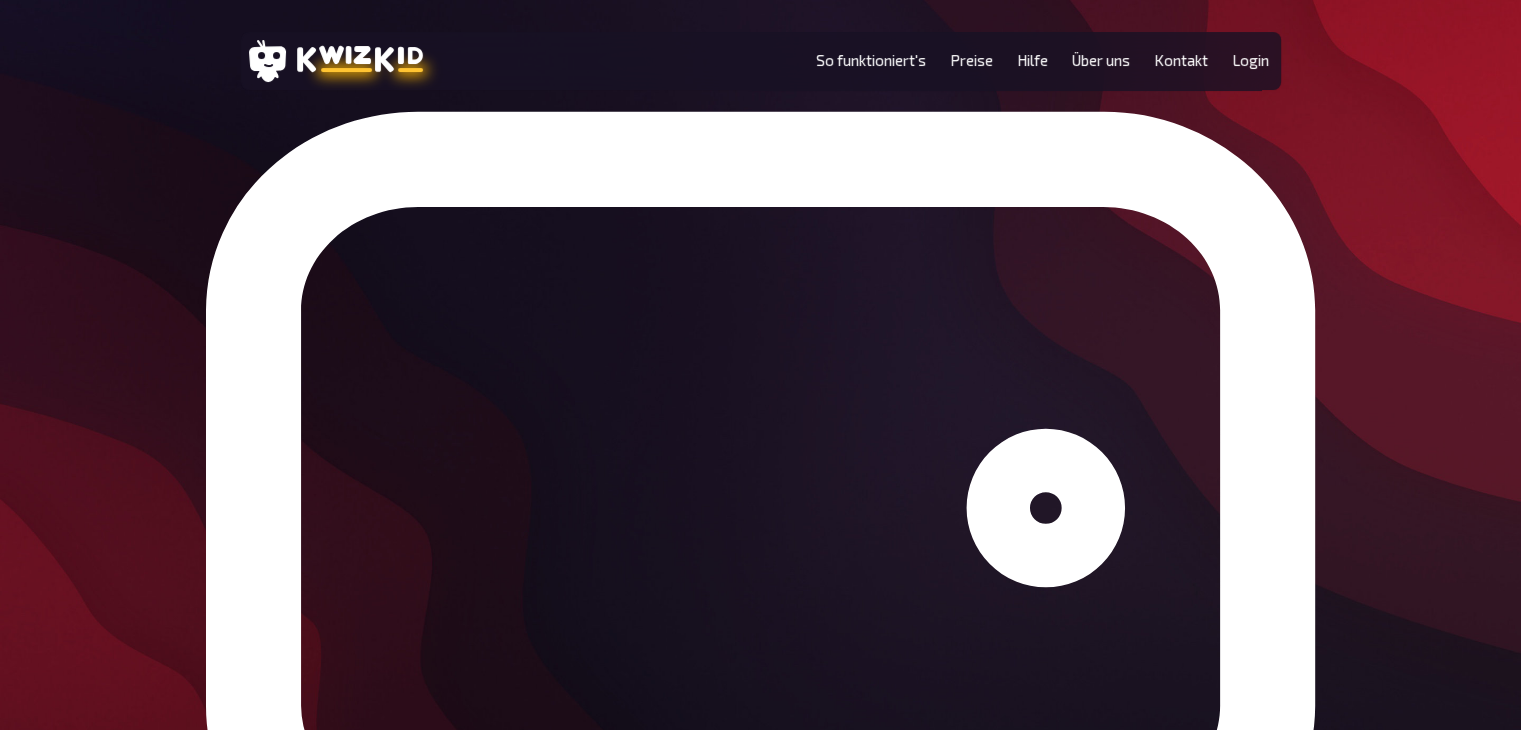 type on "[EMAIL]" 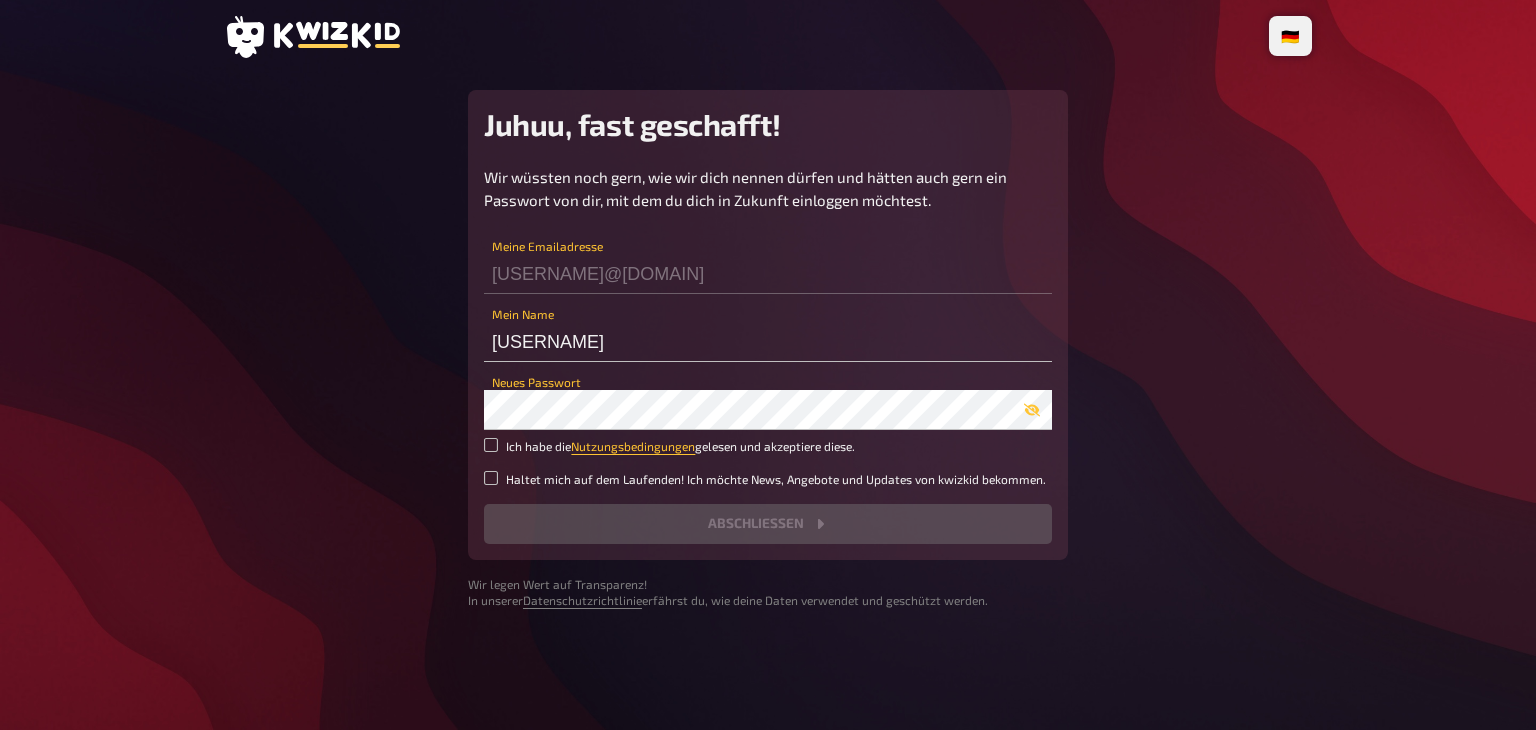 scroll, scrollTop: 0, scrollLeft: 0, axis: both 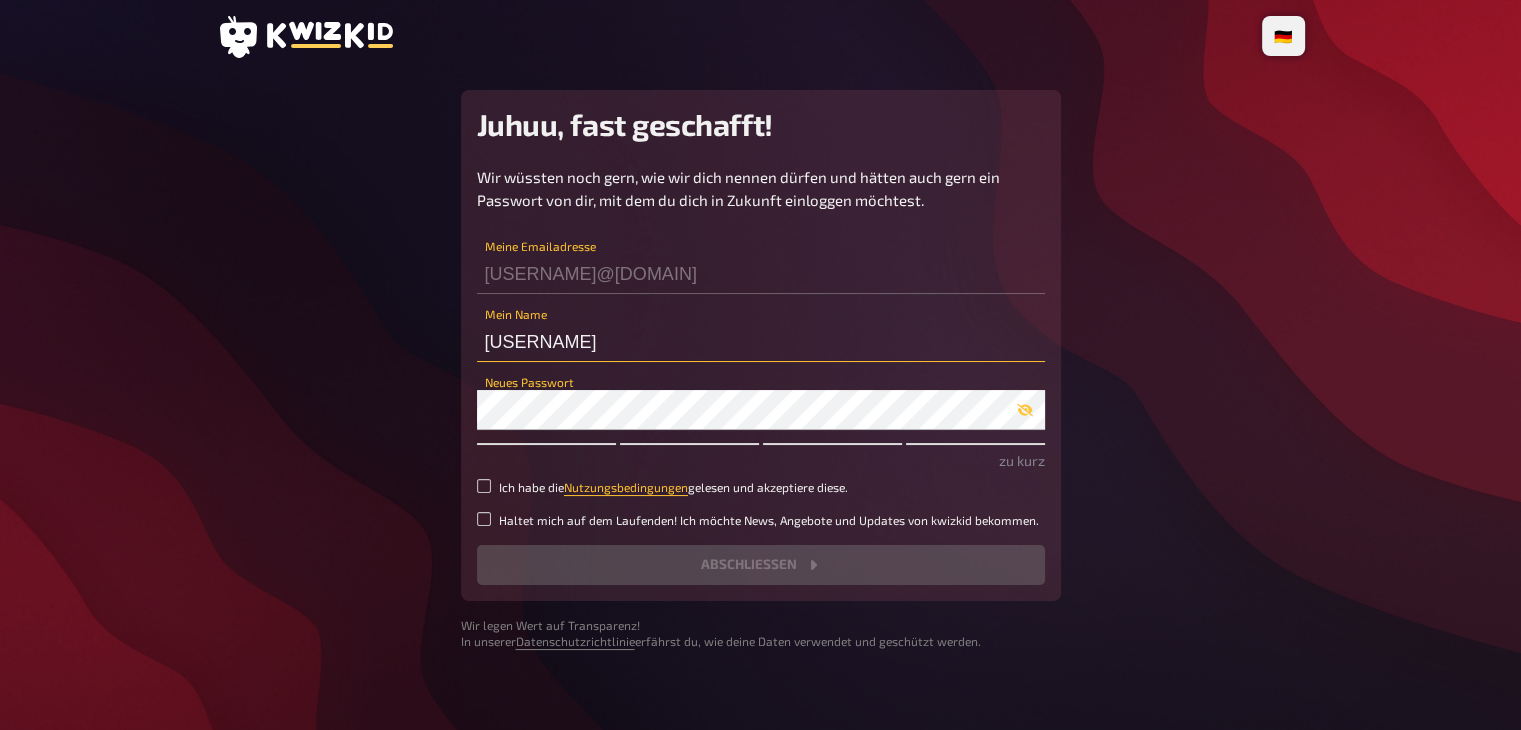 click on "maria.sandoval" at bounding box center (761, 274) 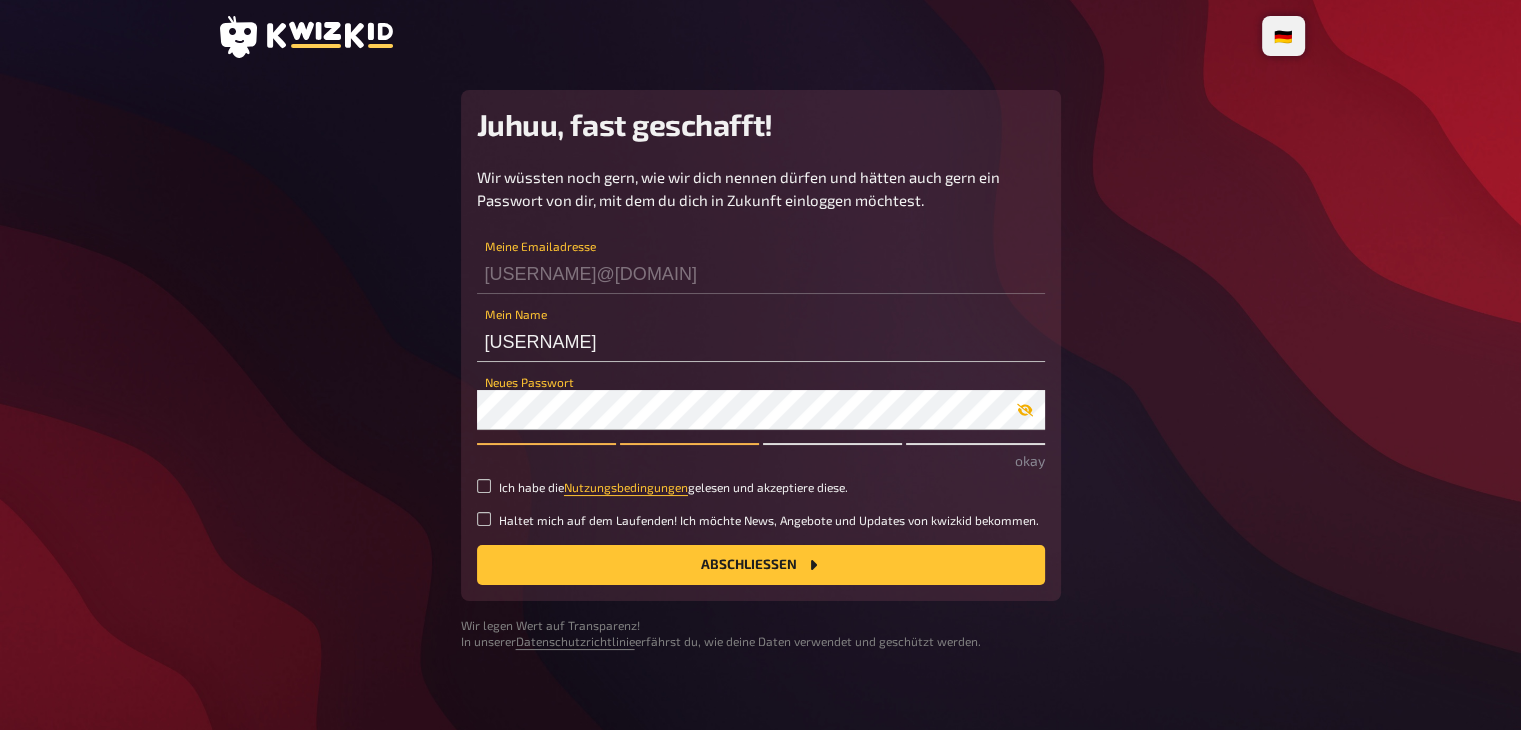 click at bounding box center [1024, 410] 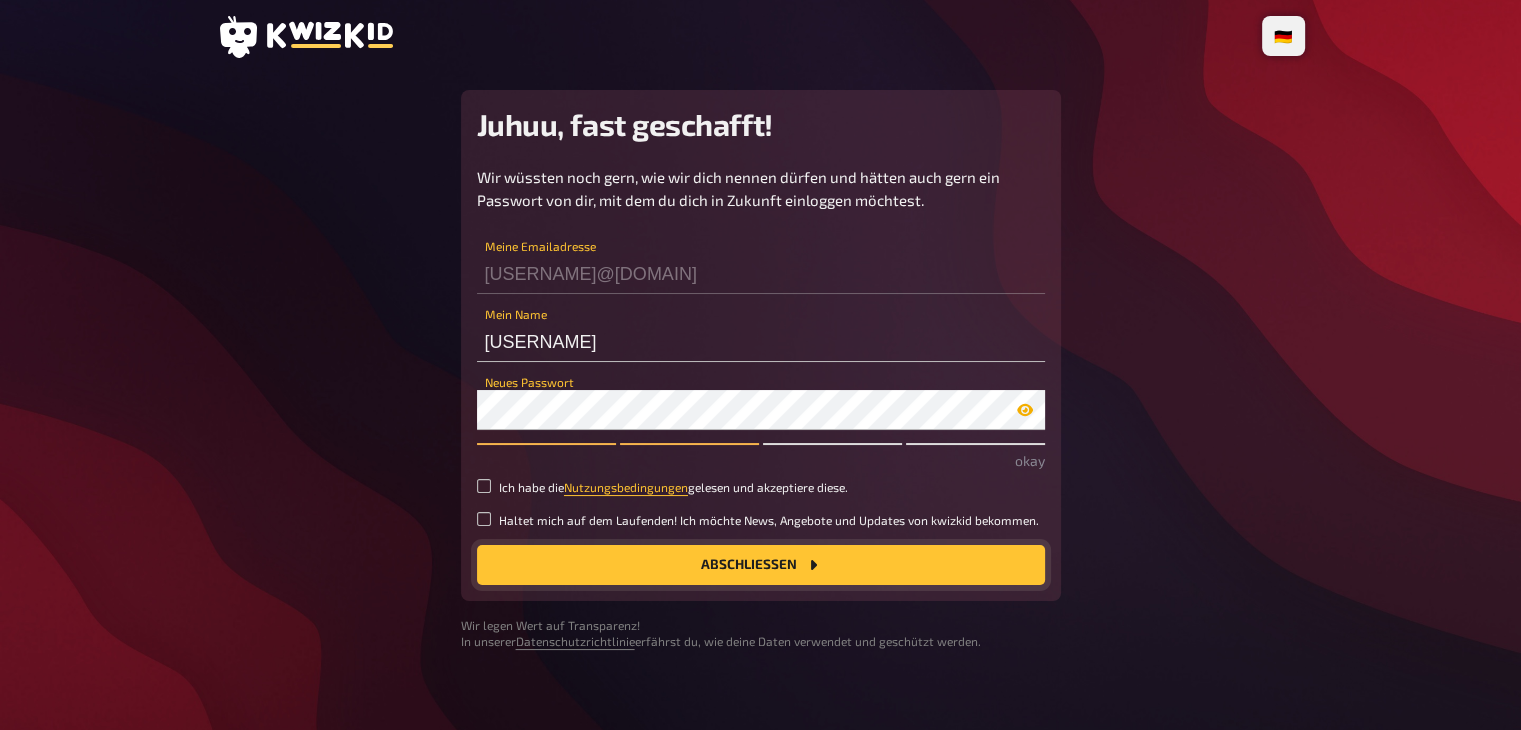 click on "Abschließen" at bounding box center (761, 565) 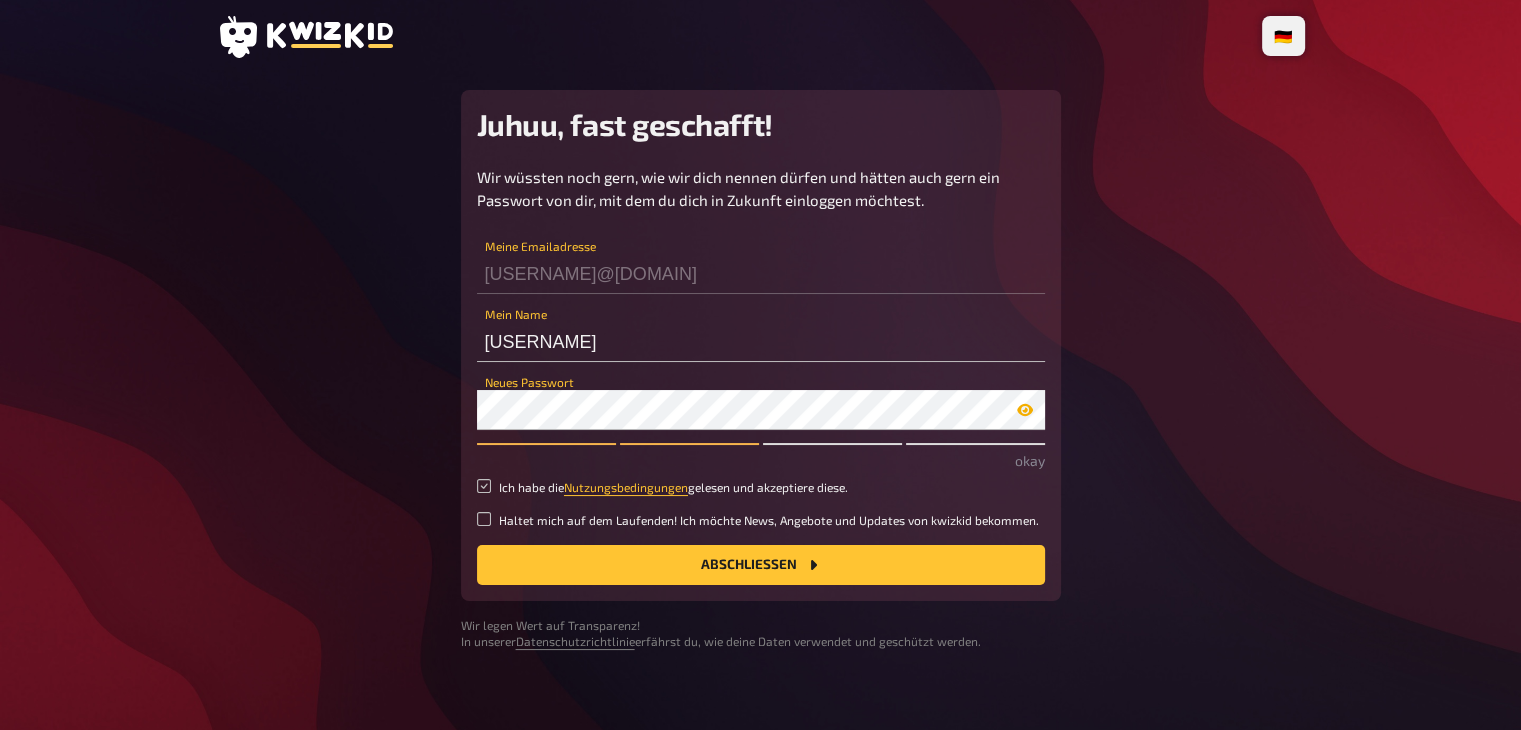 click on "Ich habe die  Nutzungsbedingungen  gelesen und akzeptiere diese." at bounding box center [484, 486] 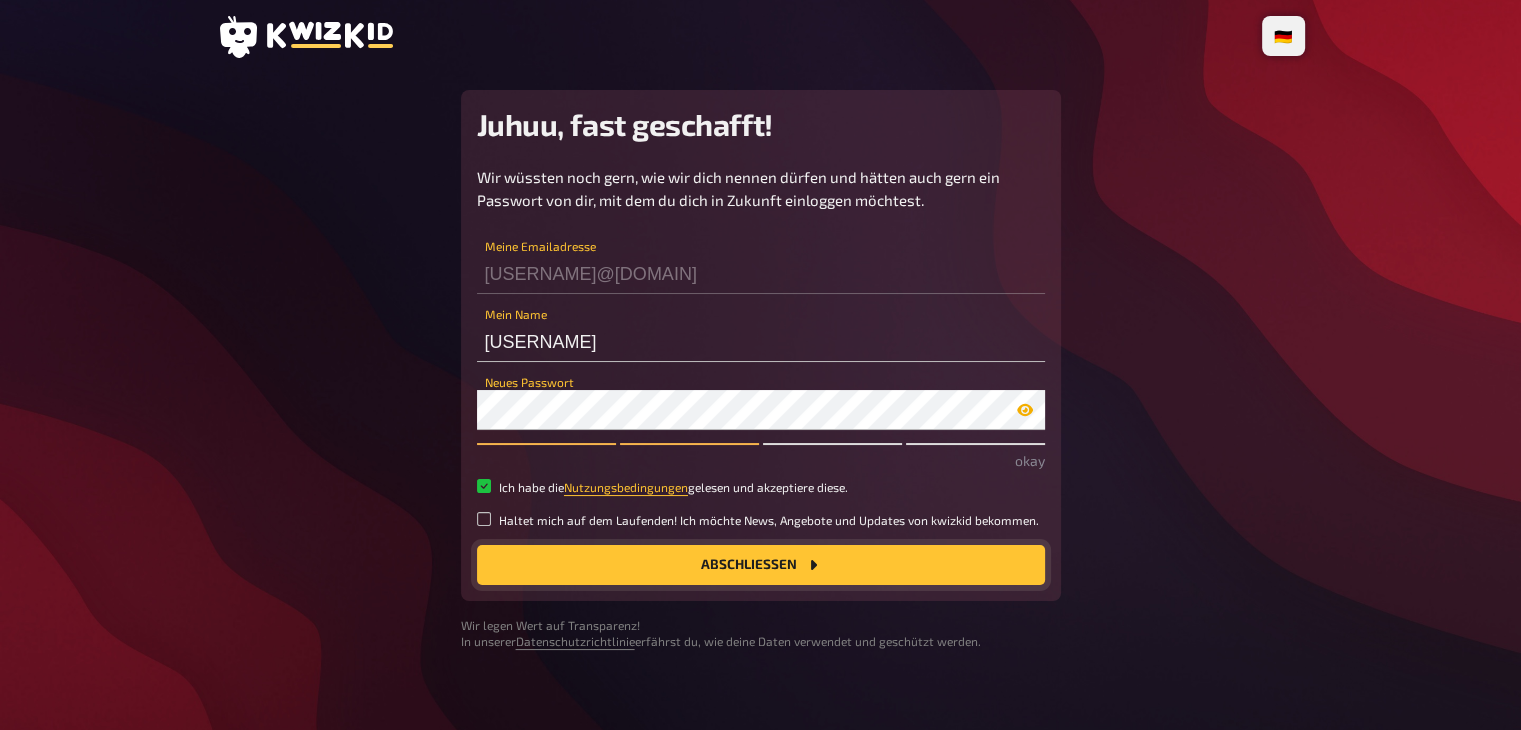click on "Abschließen" at bounding box center (761, 565) 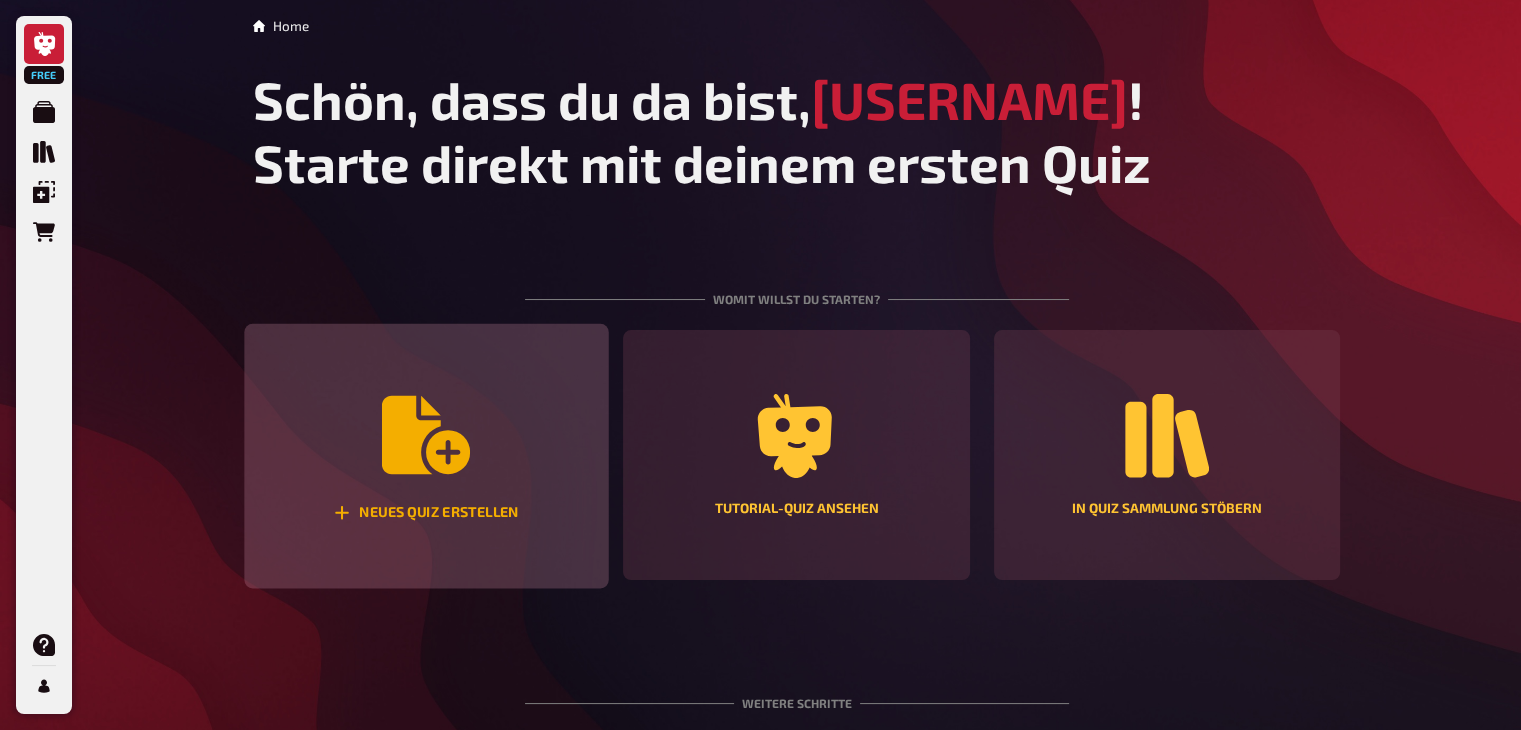 click on "Neues Quiz erstellen" at bounding box center [426, 456] 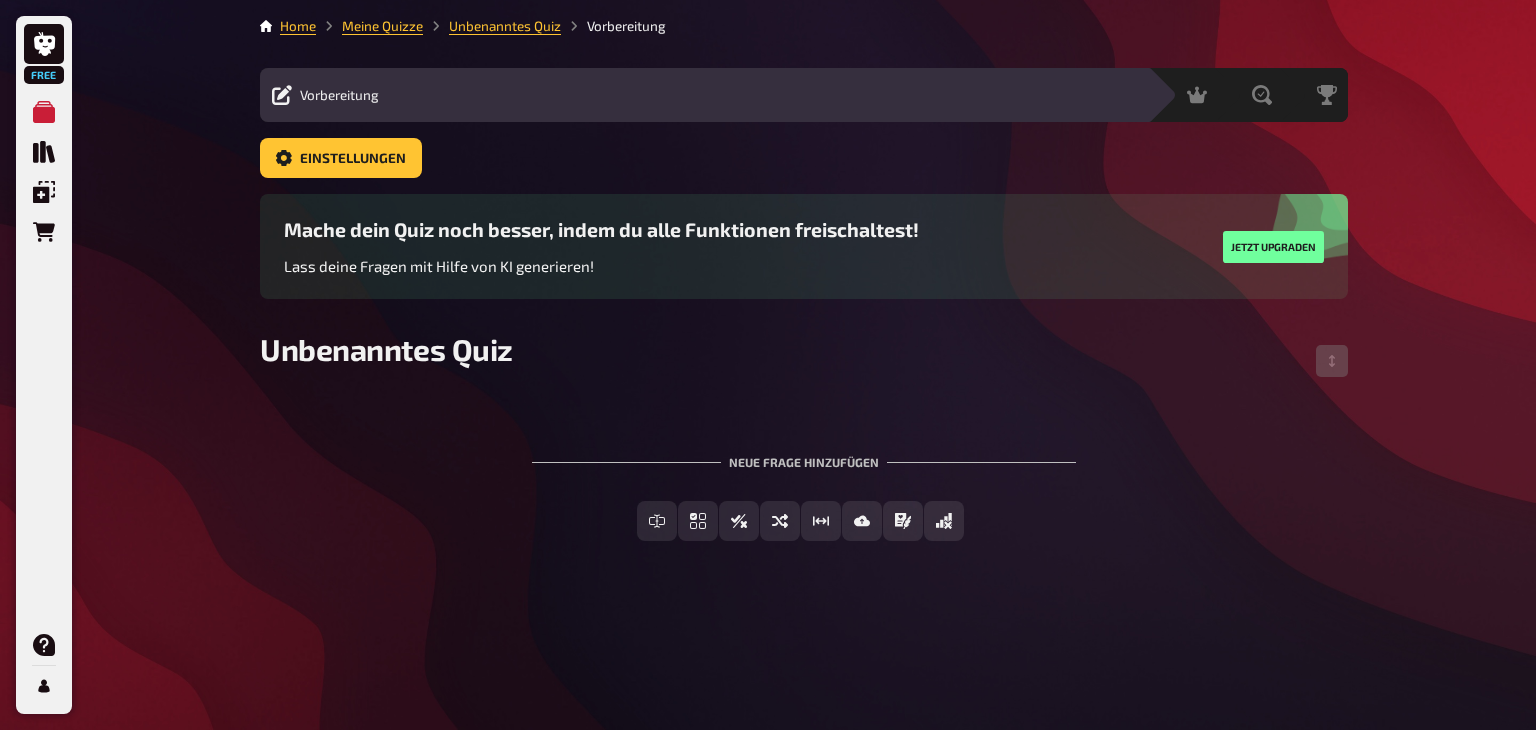 click on "Inhalte Bearbeiten Quiz Lobby" at bounding box center (763, 95) 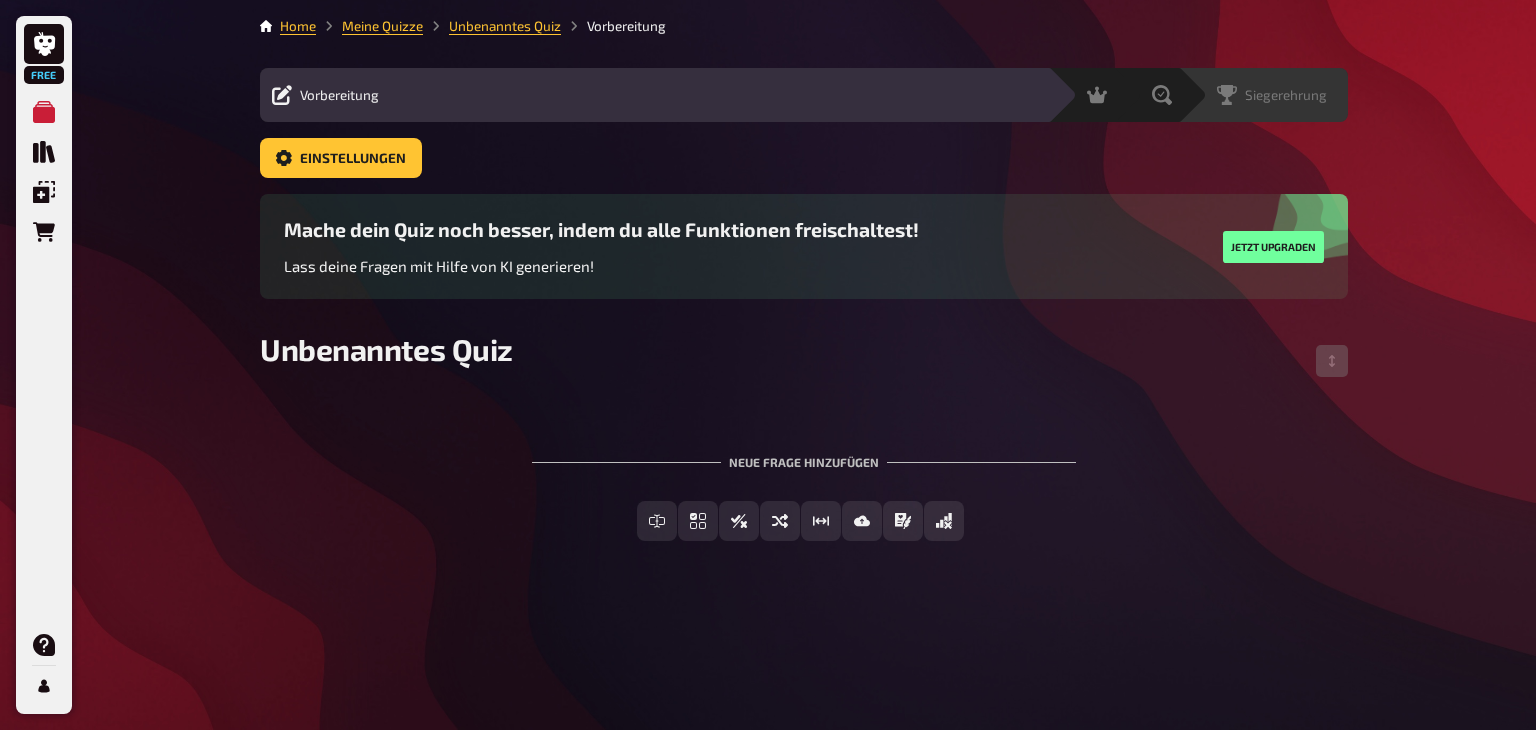 click on "Siegerehrung" at bounding box center (339, 95) 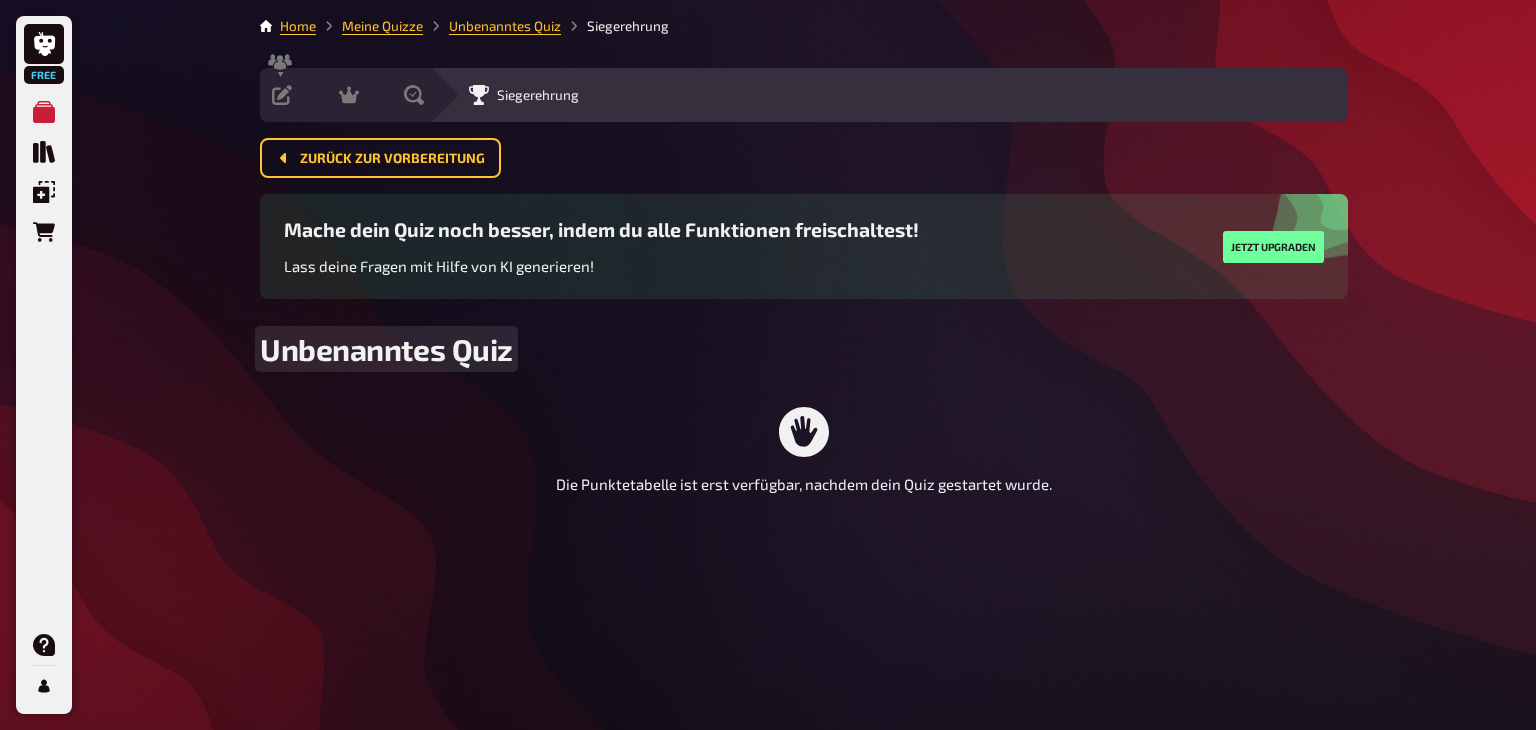 click on "Unbenanntes Quiz" at bounding box center (386, 349) 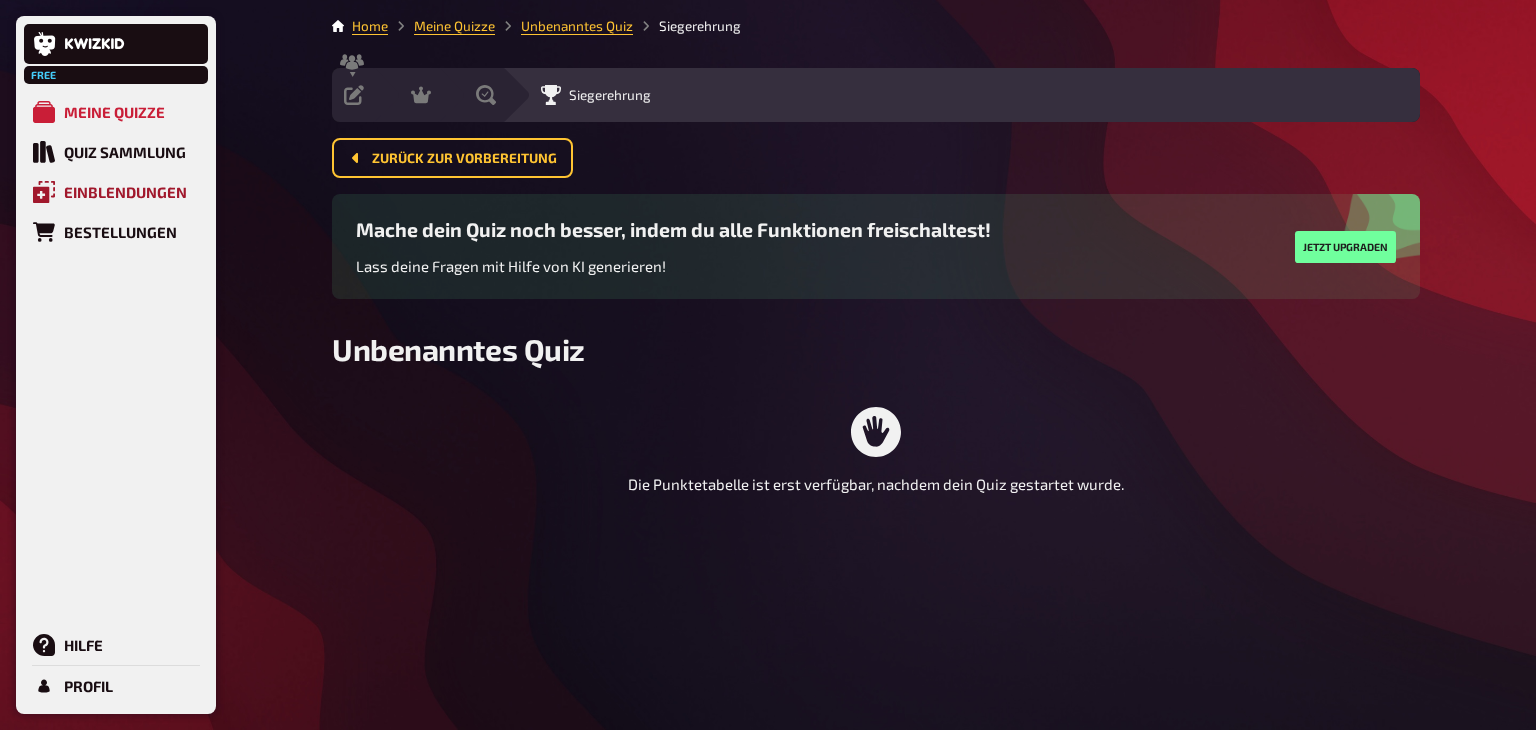 click on "Einblendungen" at bounding box center (125, 192) 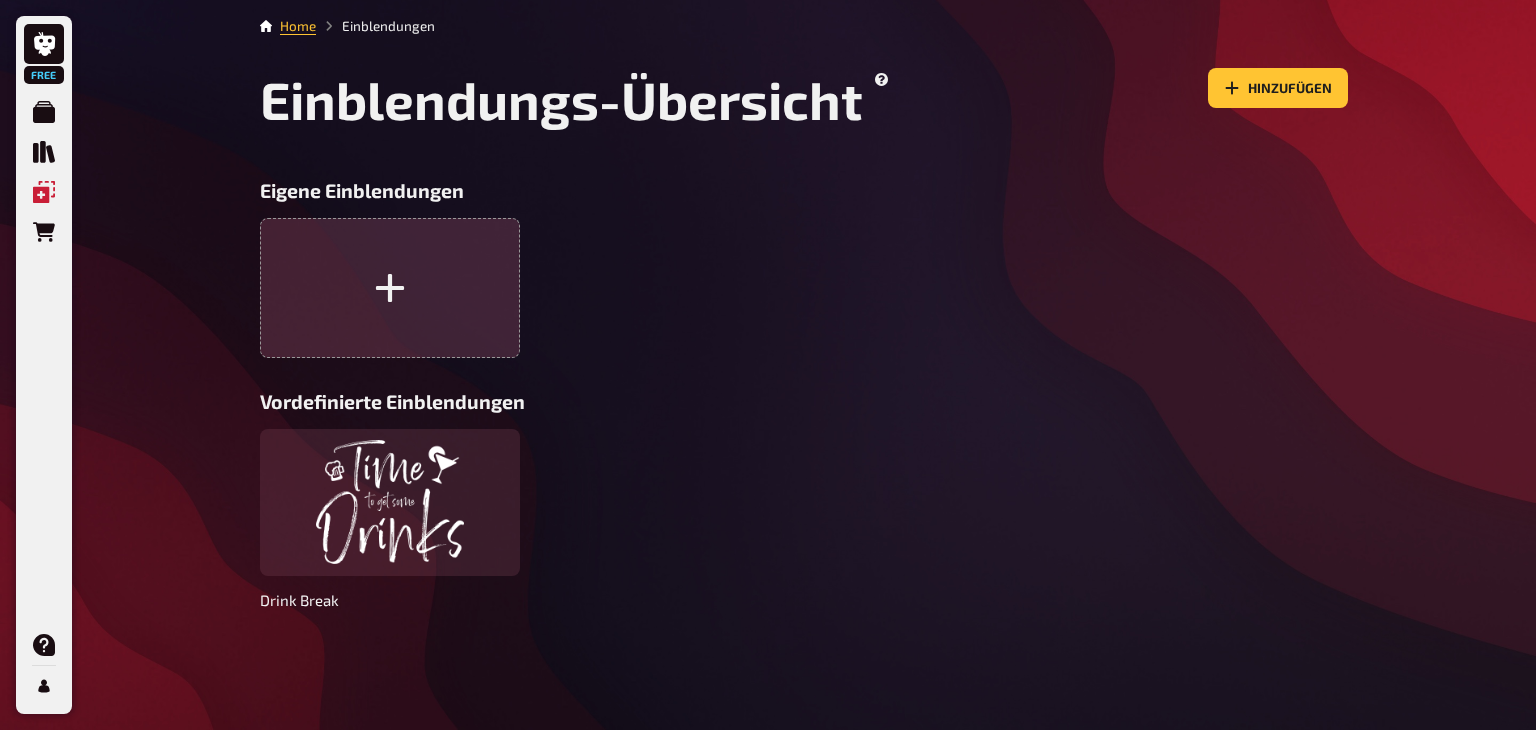 click at bounding box center [390, 288] 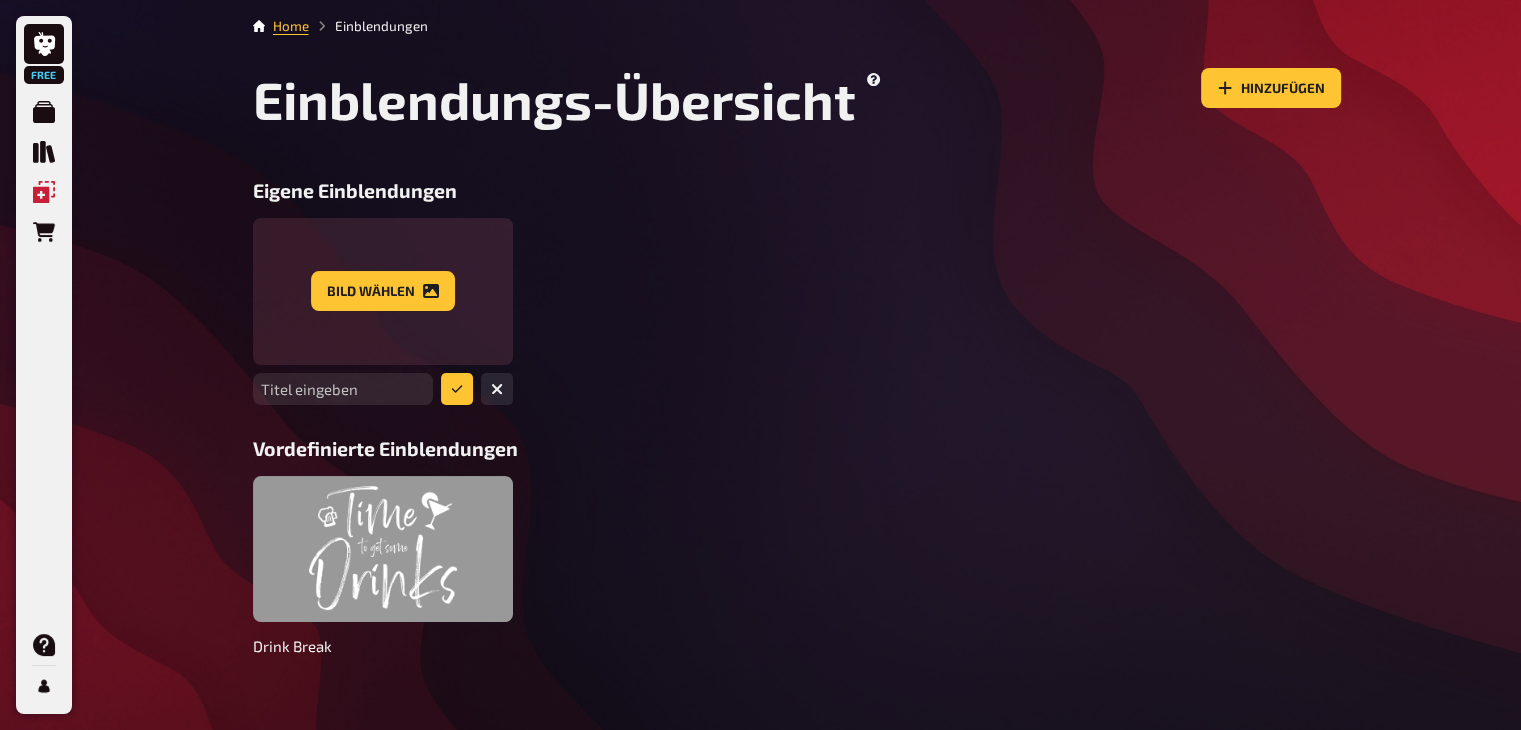 click at bounding box center [383, 549] 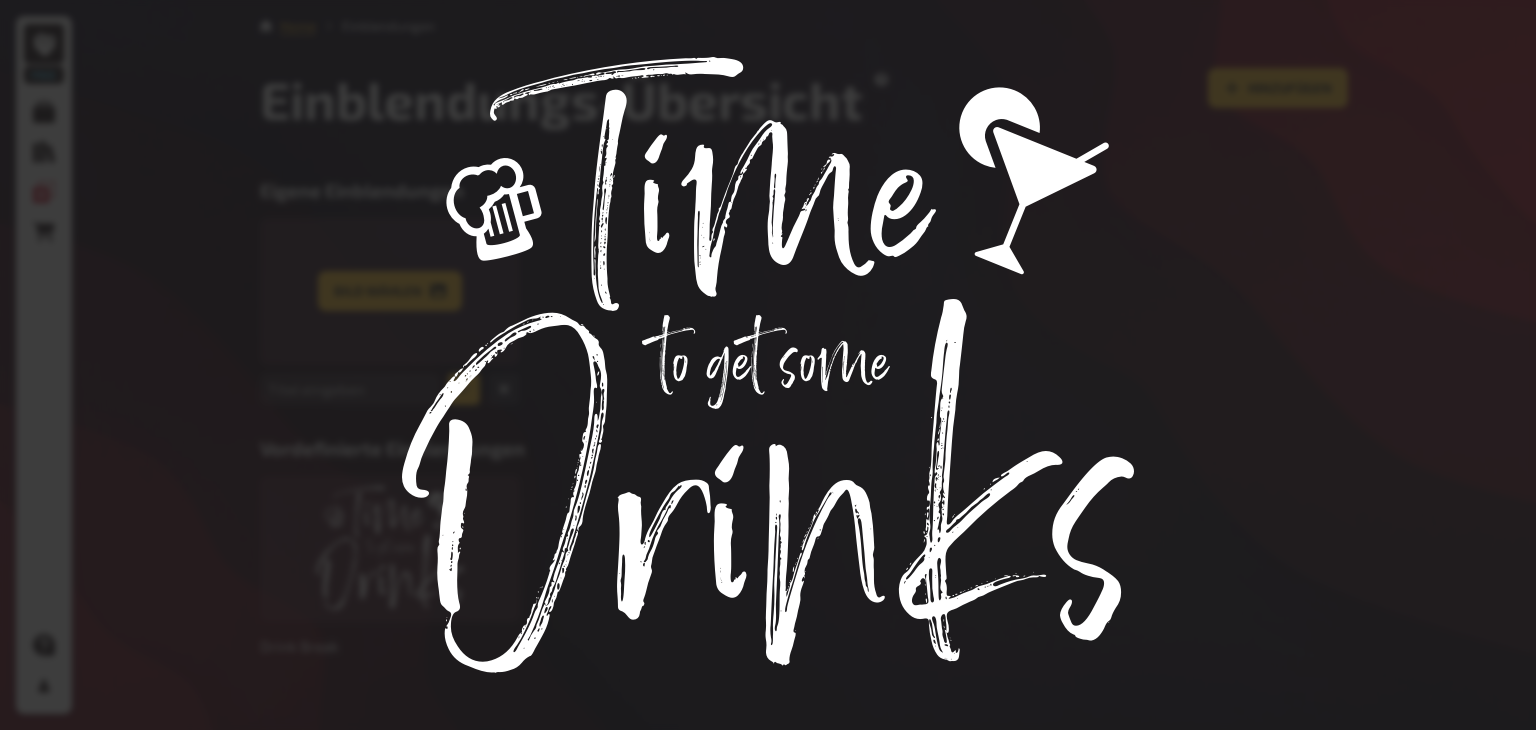 click at bounding box center (768, 365) 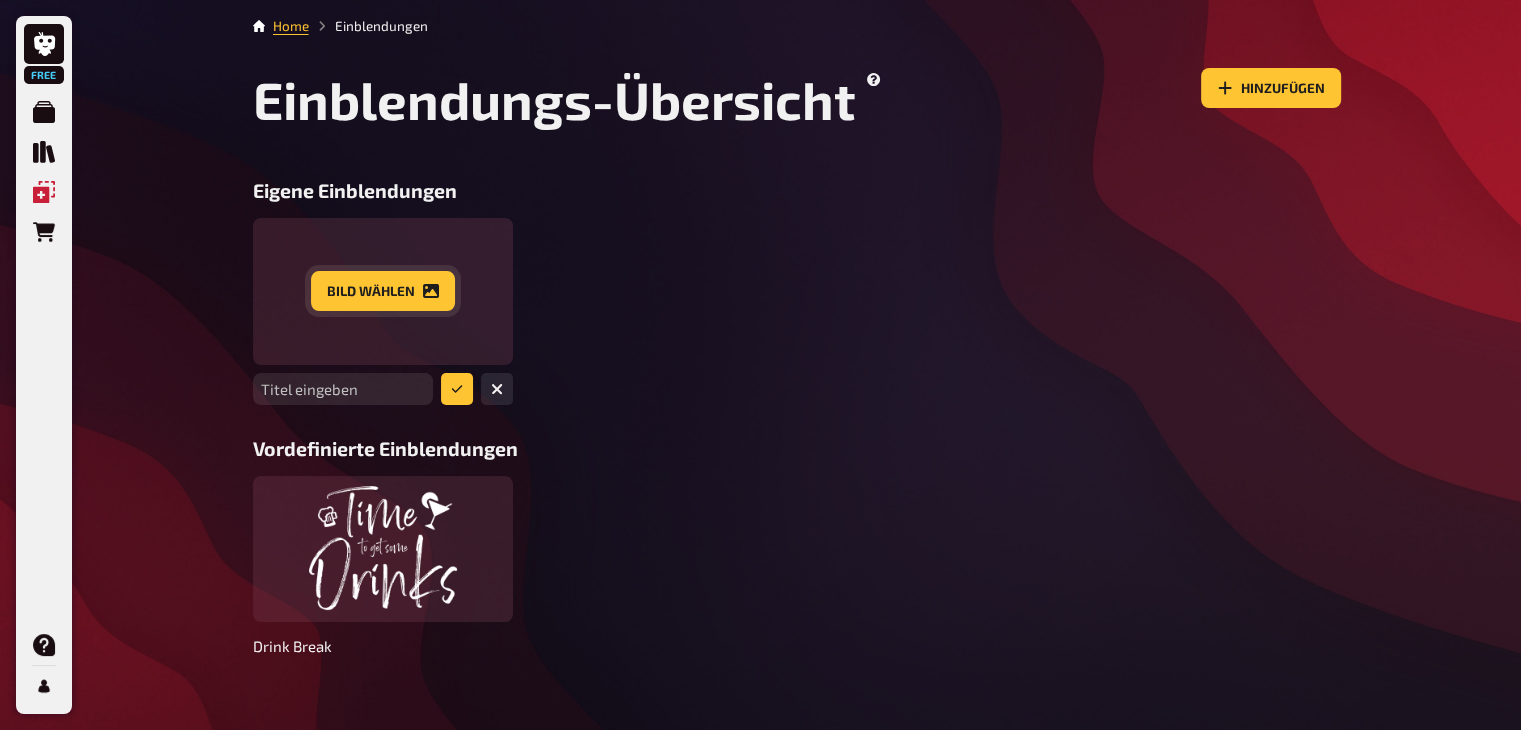 click at bounding box center (431, 291) 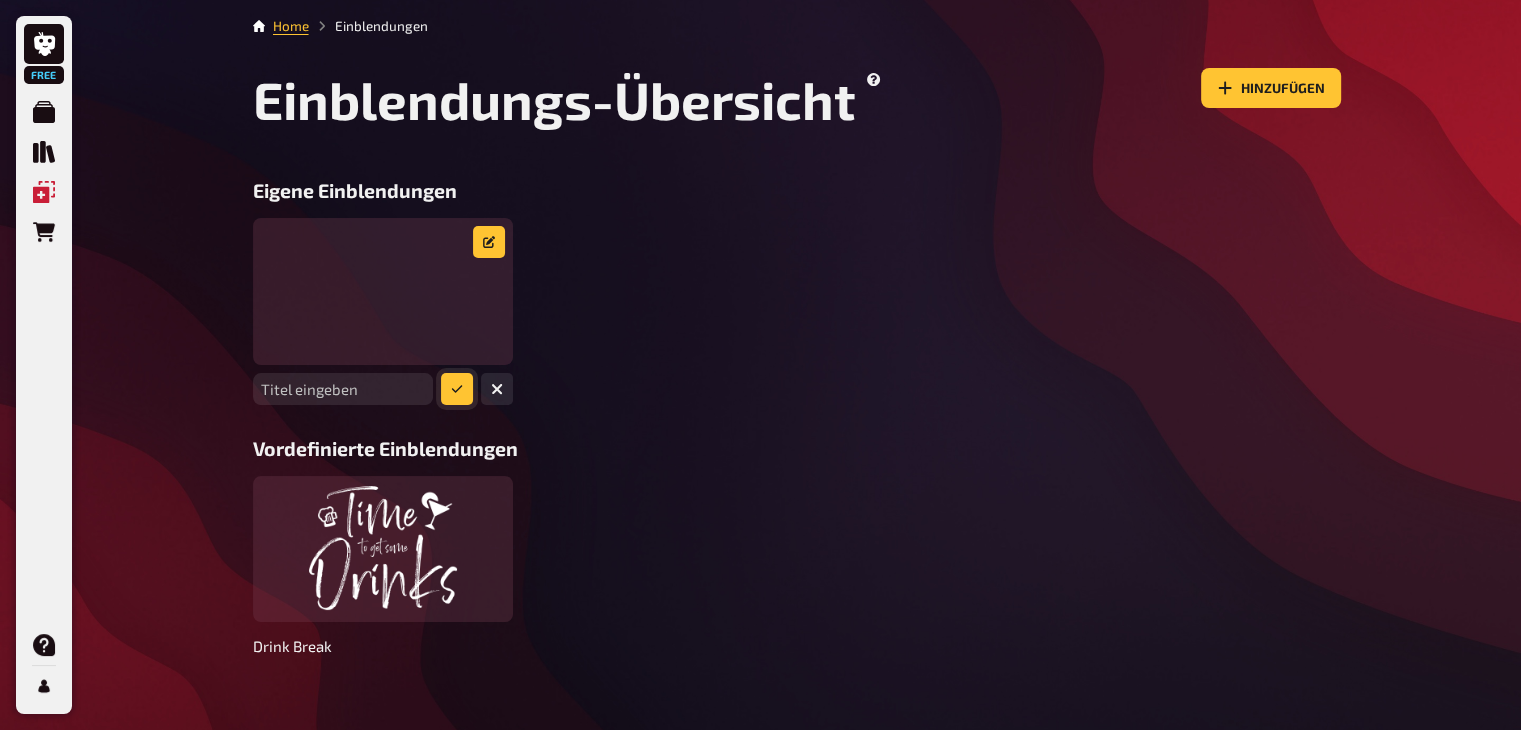 click at bounding box center (457, 389) 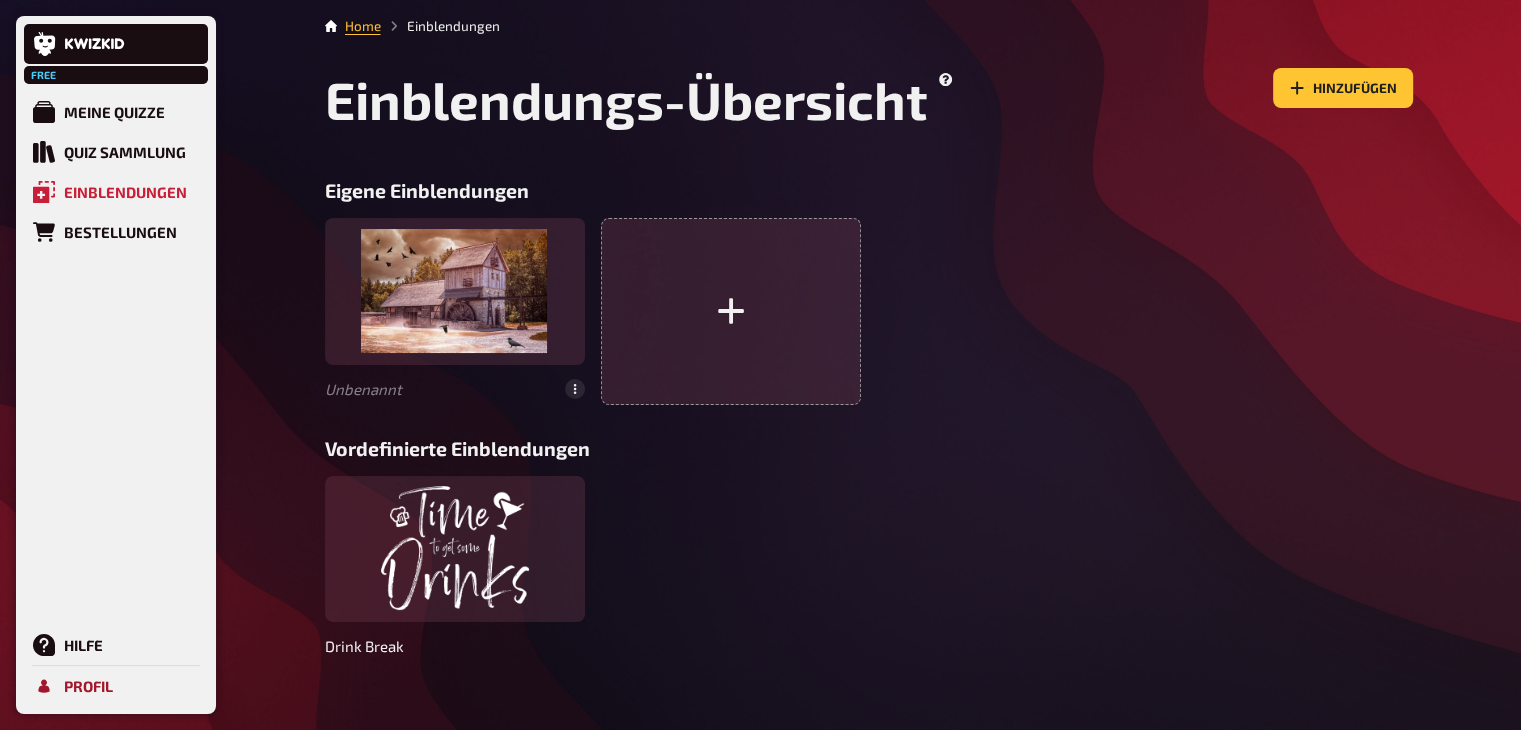 click on "Profil" at bounding box center [88, 686] 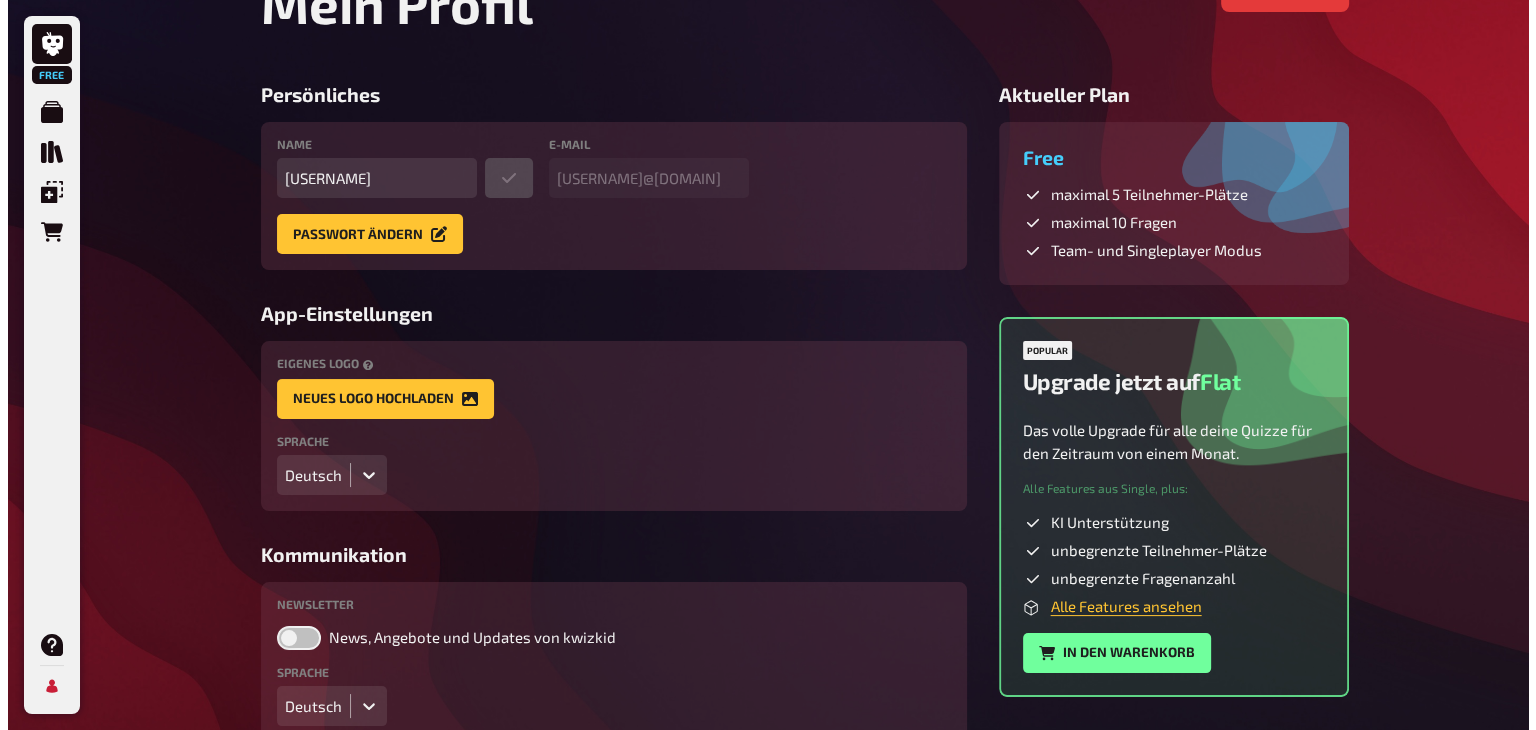 scroll, scrollTop: 0, scrollLeft: 0, axis: both 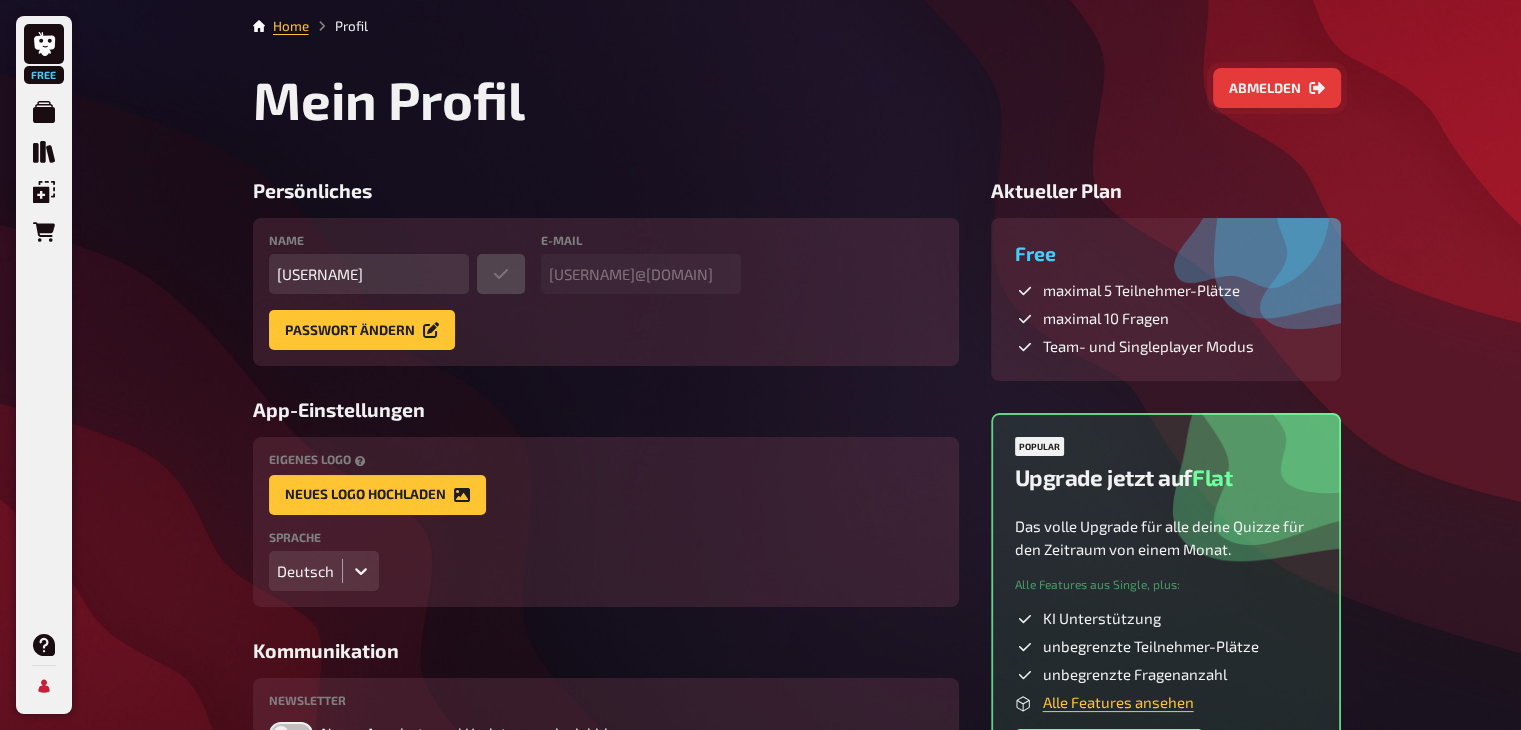 click on "Abmelden" at bounding box center (1277, 88) 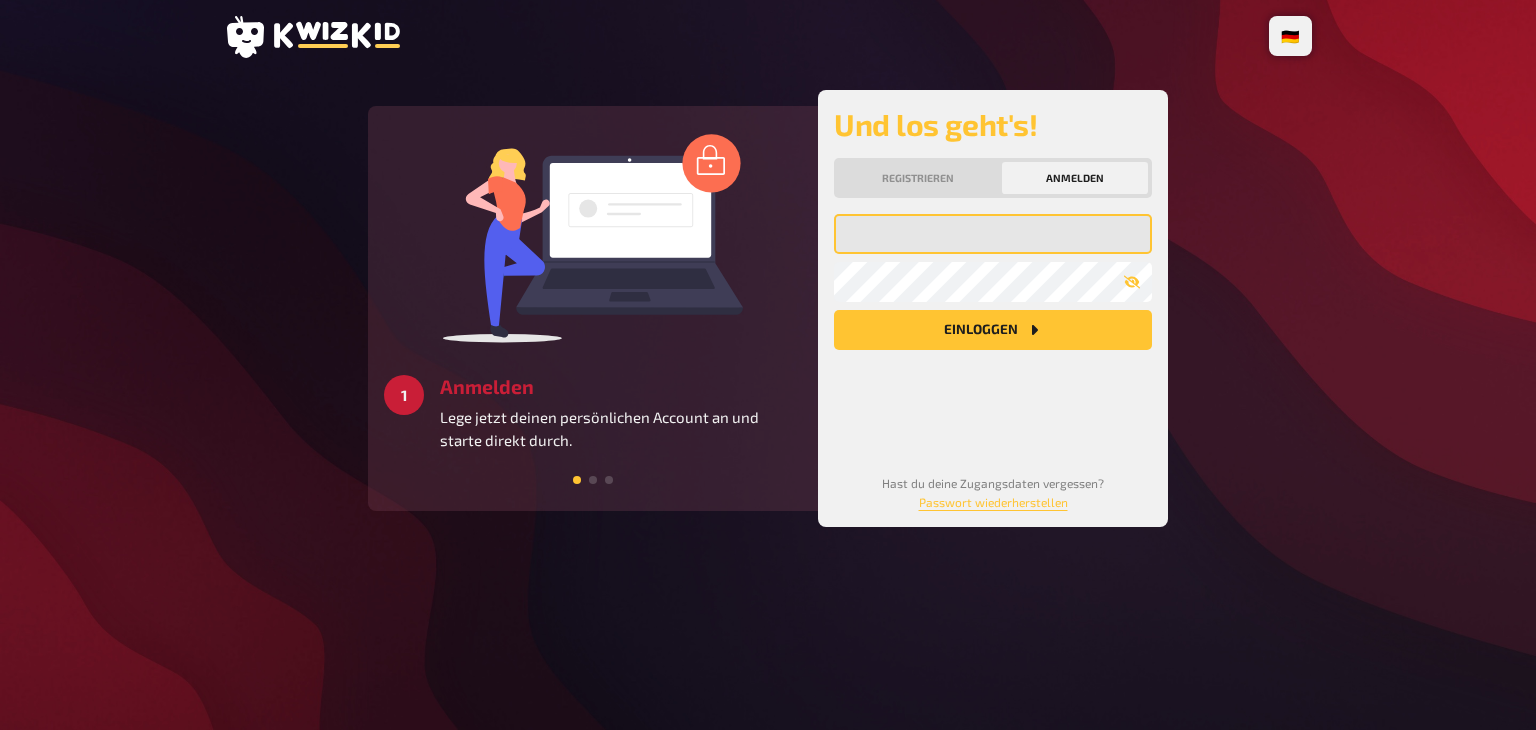 type on "Maria" 